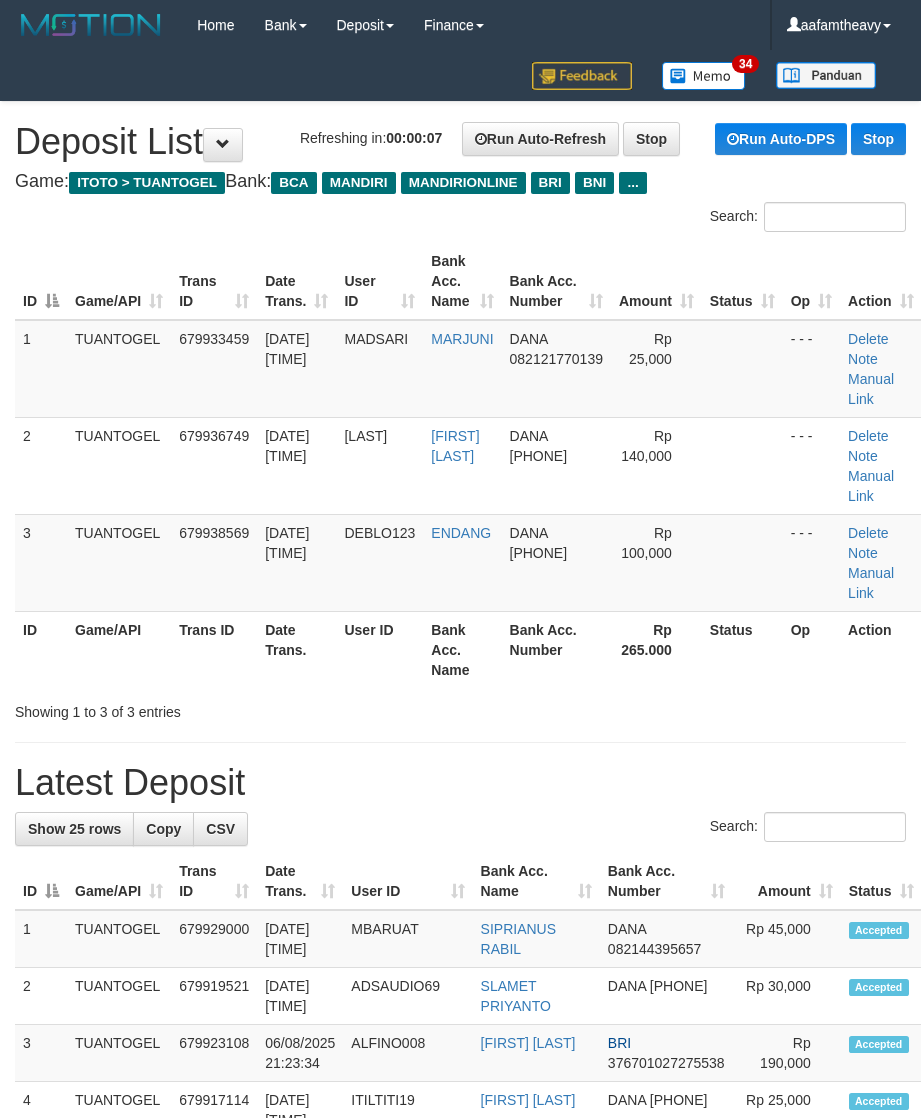 scroll, scrollTop: 0, scrollLeft: 0, axis: both 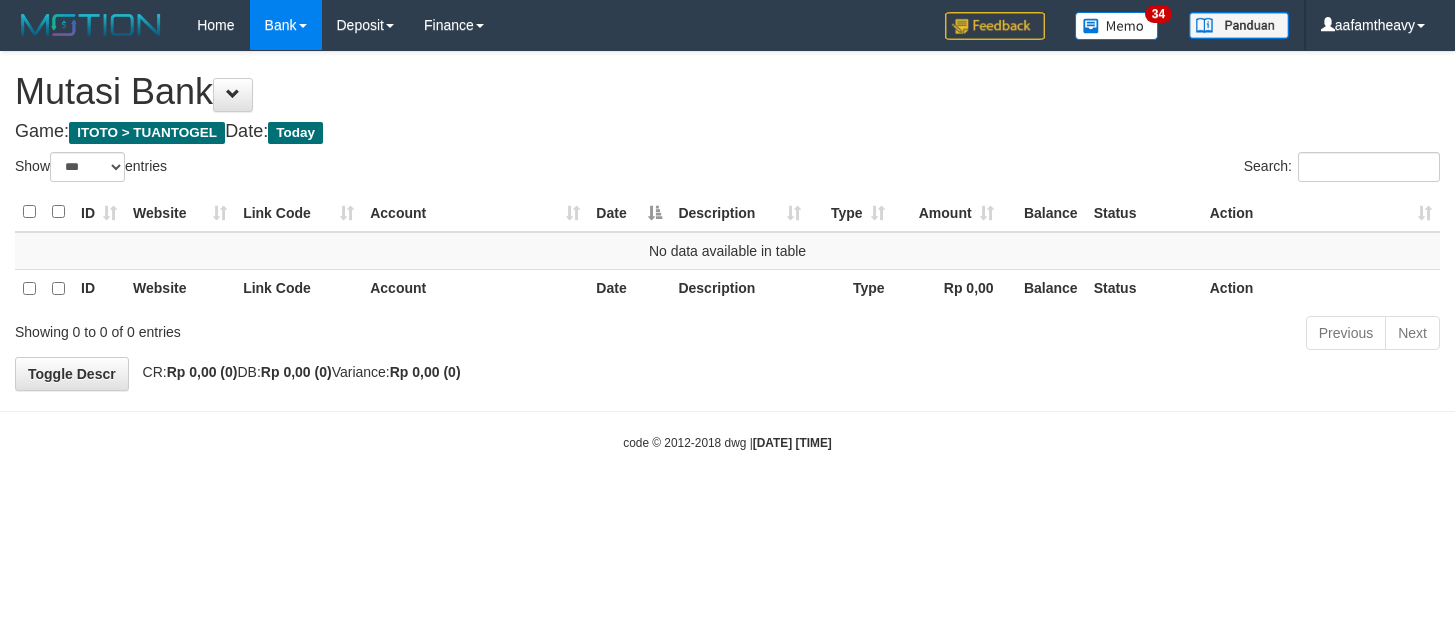 select on "***" 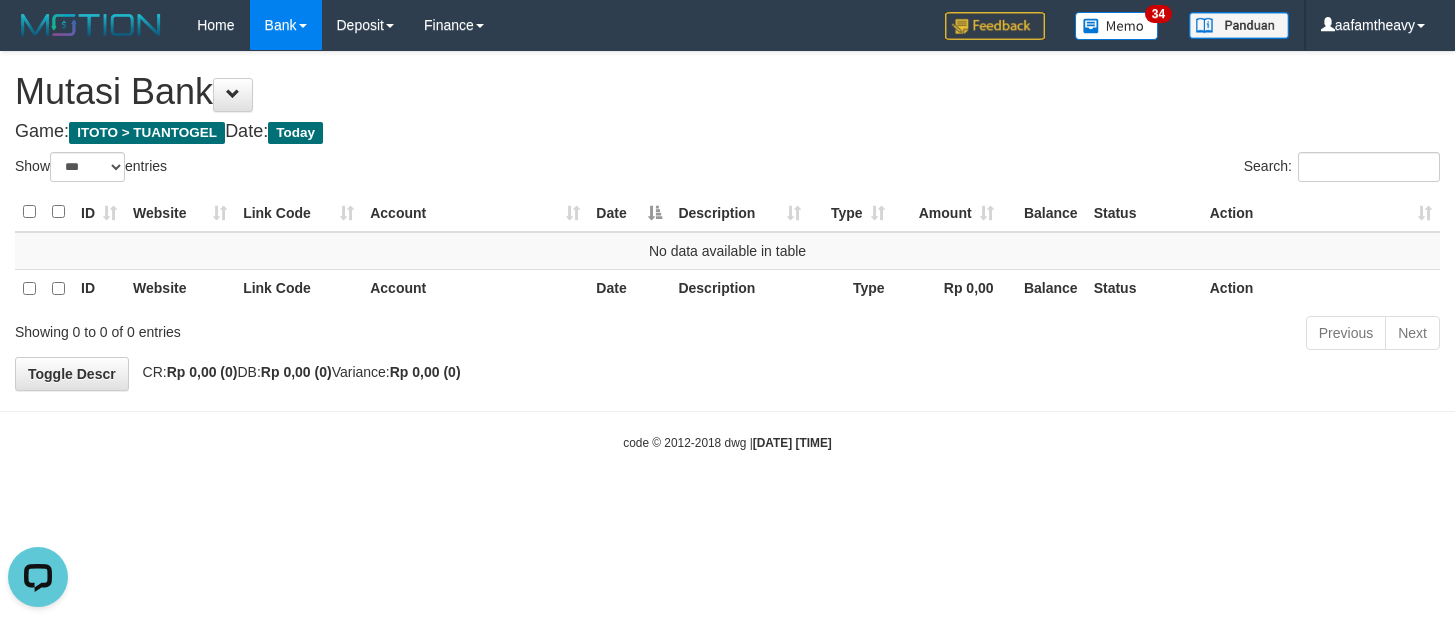 scroll, scrollTop: 0, scrollLeft: 0, axis: both 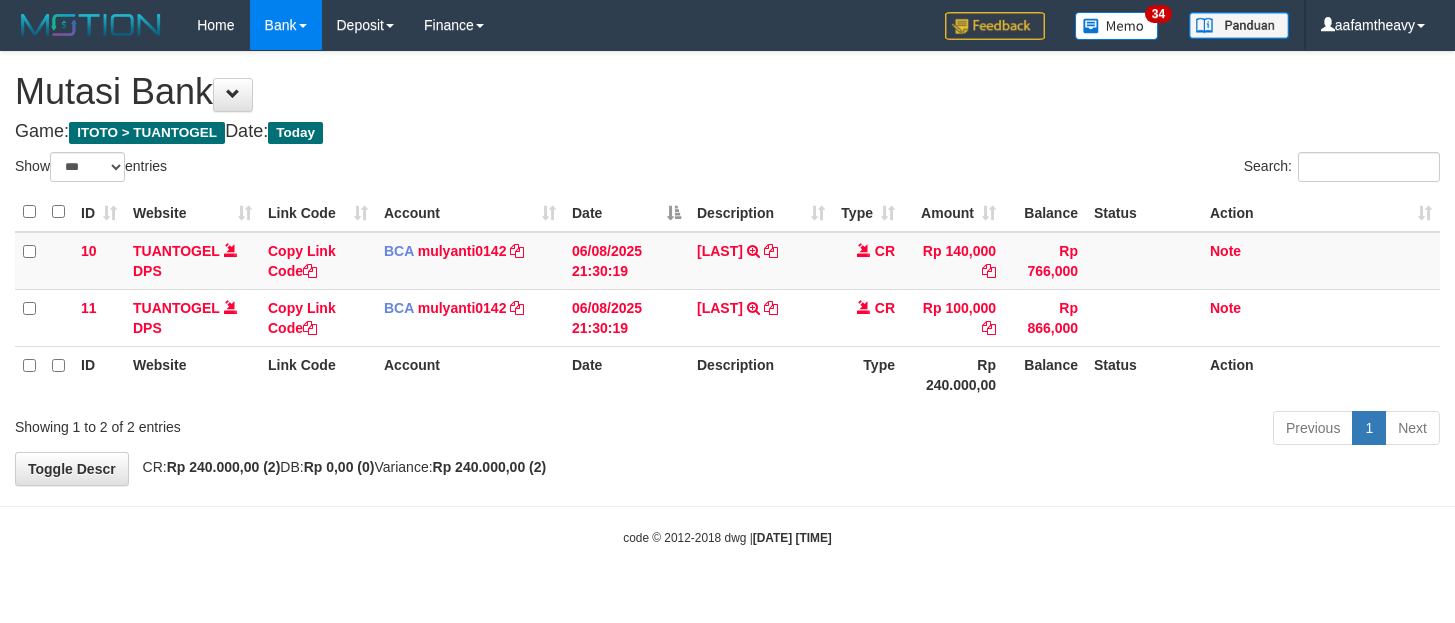 select on "***" 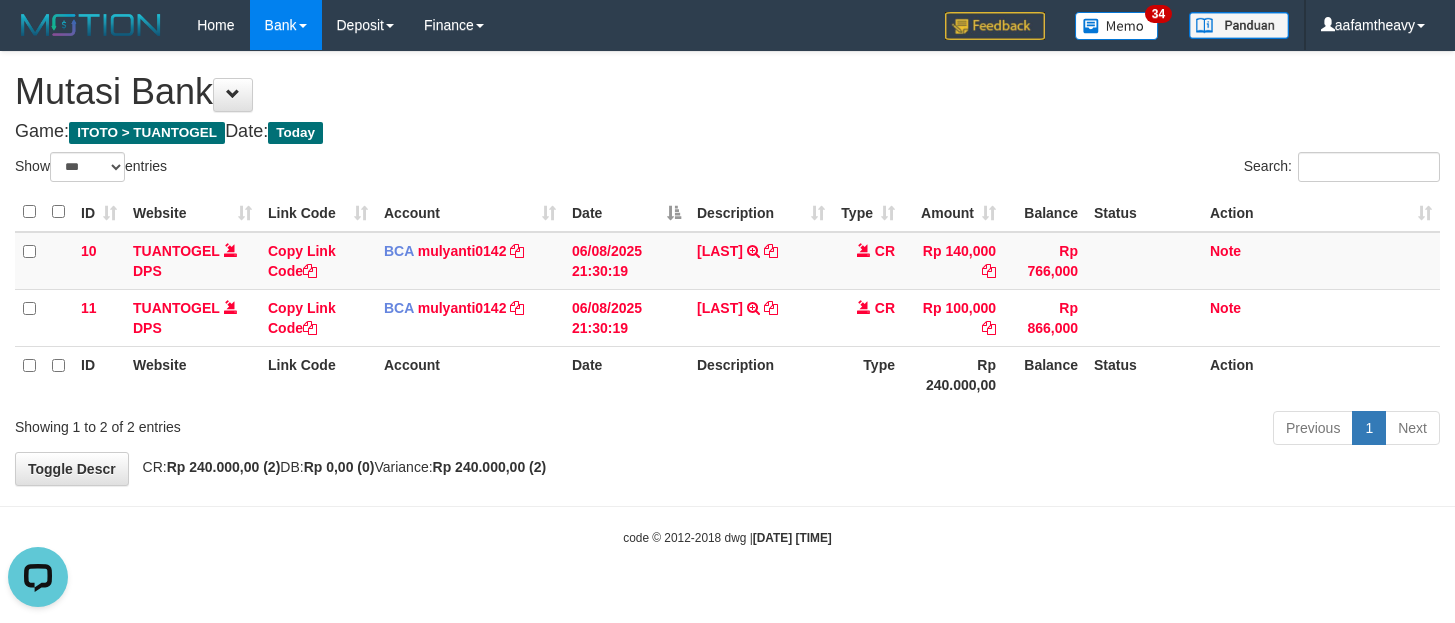 scroll, scrollTop: 0, scrollLeft: 0, axis: both 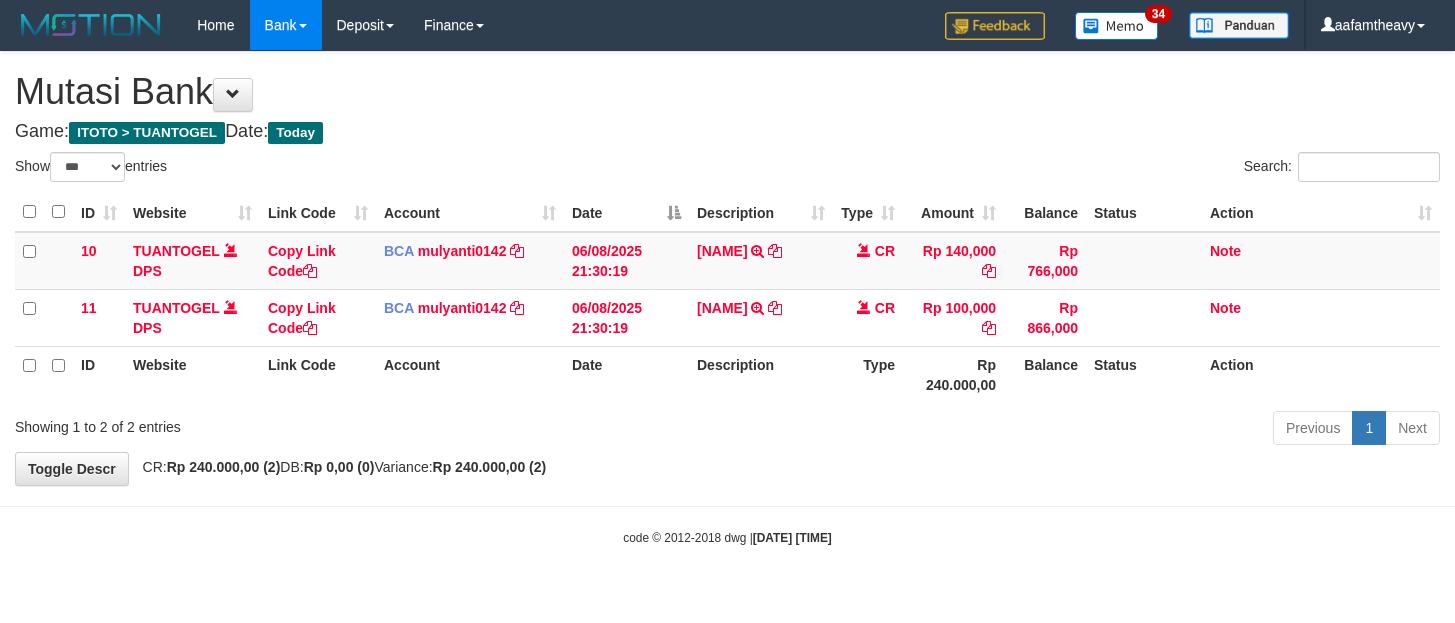select on "***" 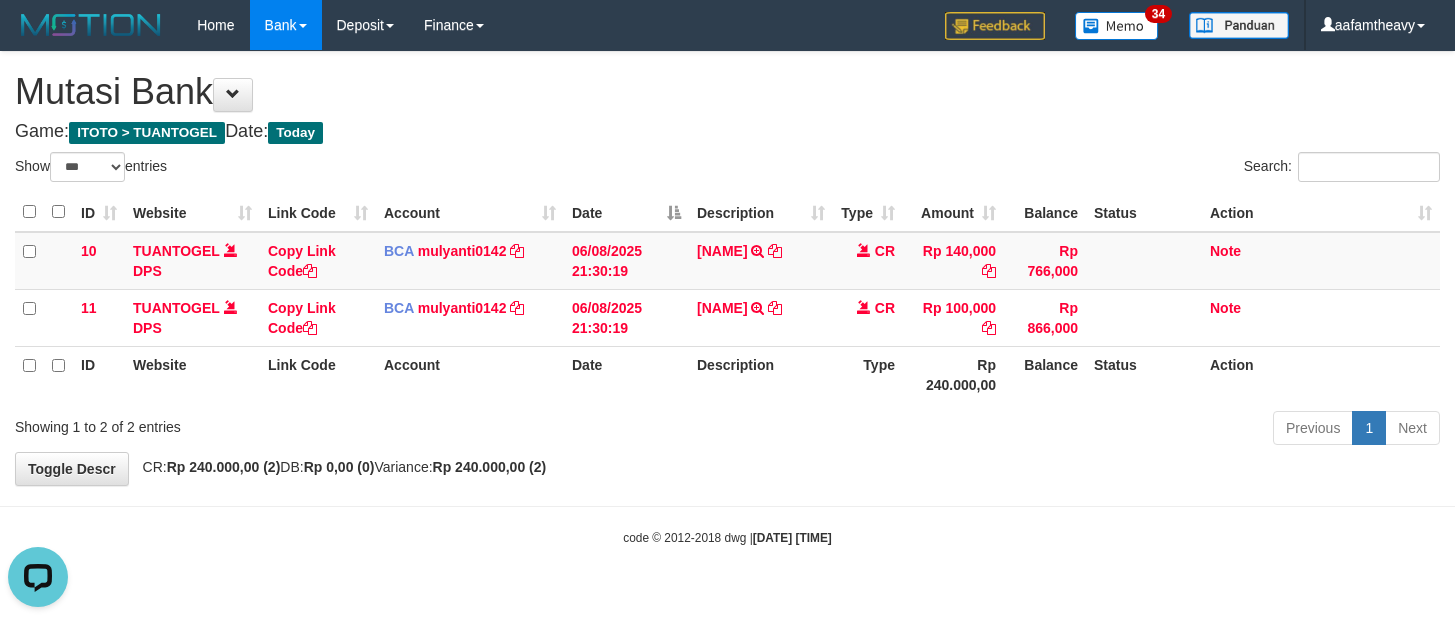 scroll, scrollTop: 0, scrollLeft: 0, axis: both 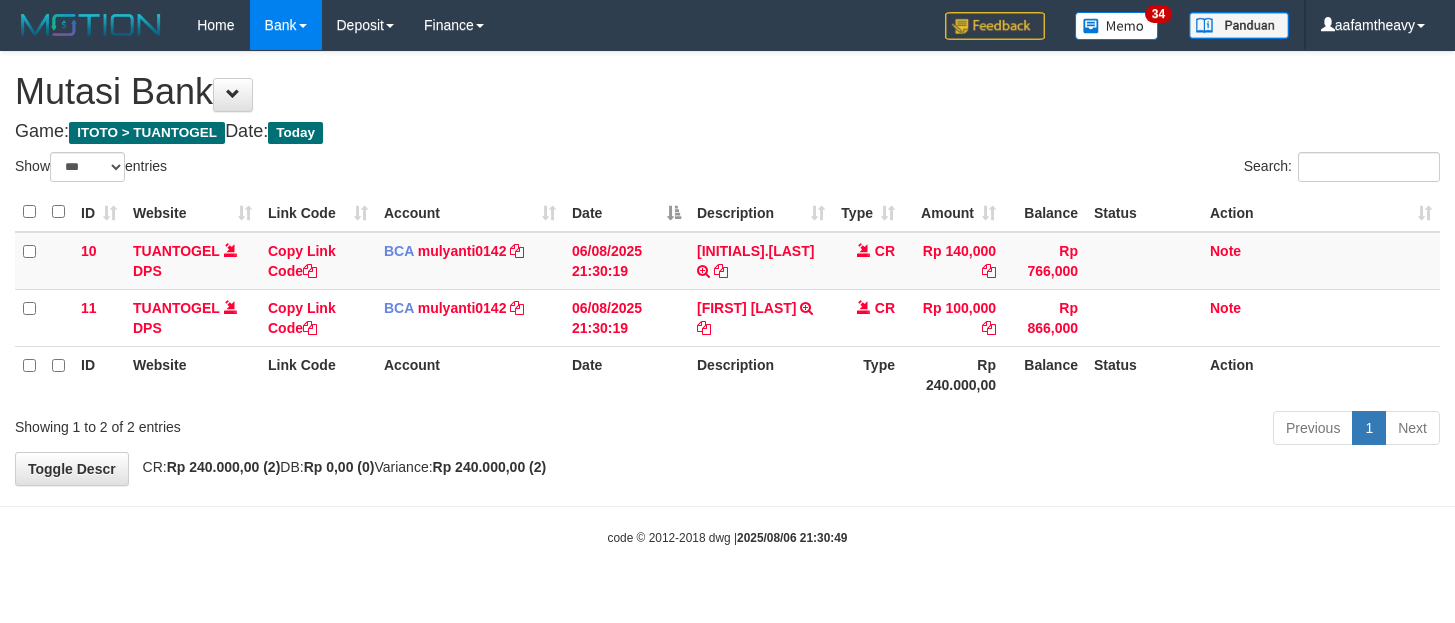 select on "***" 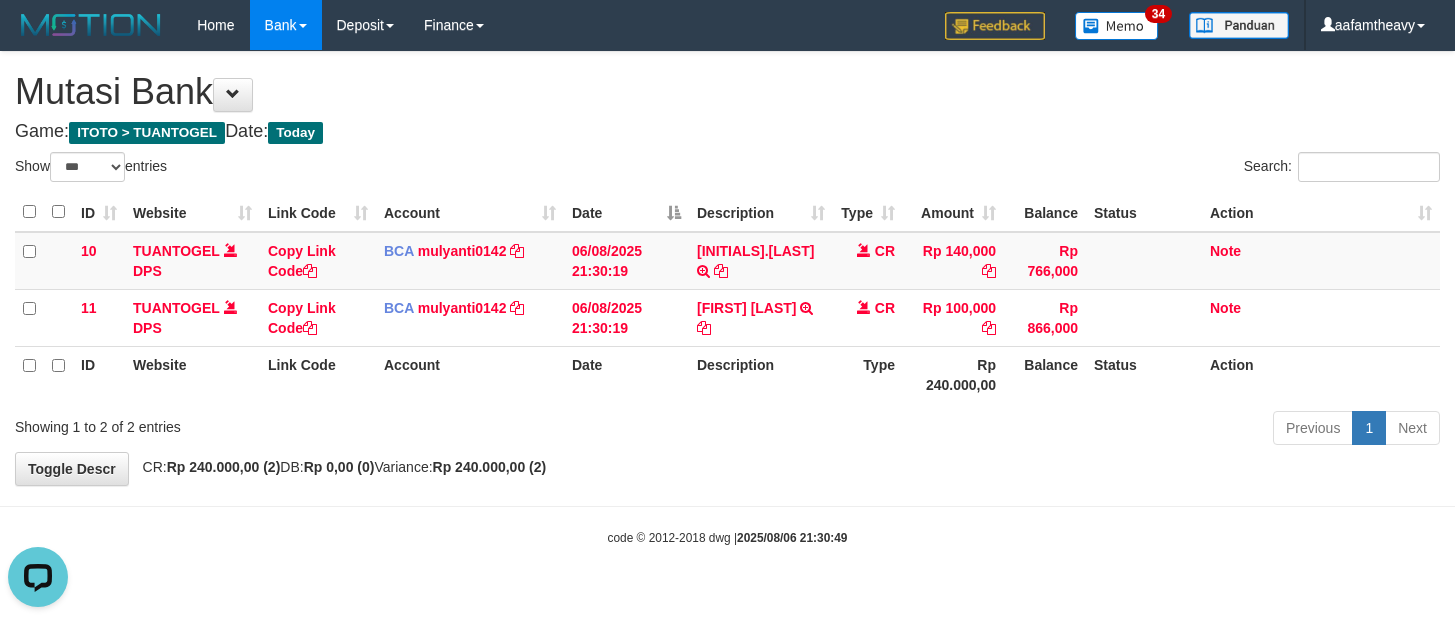 scroll, scrollTop: 0, scrollLeft: 0, axis: both 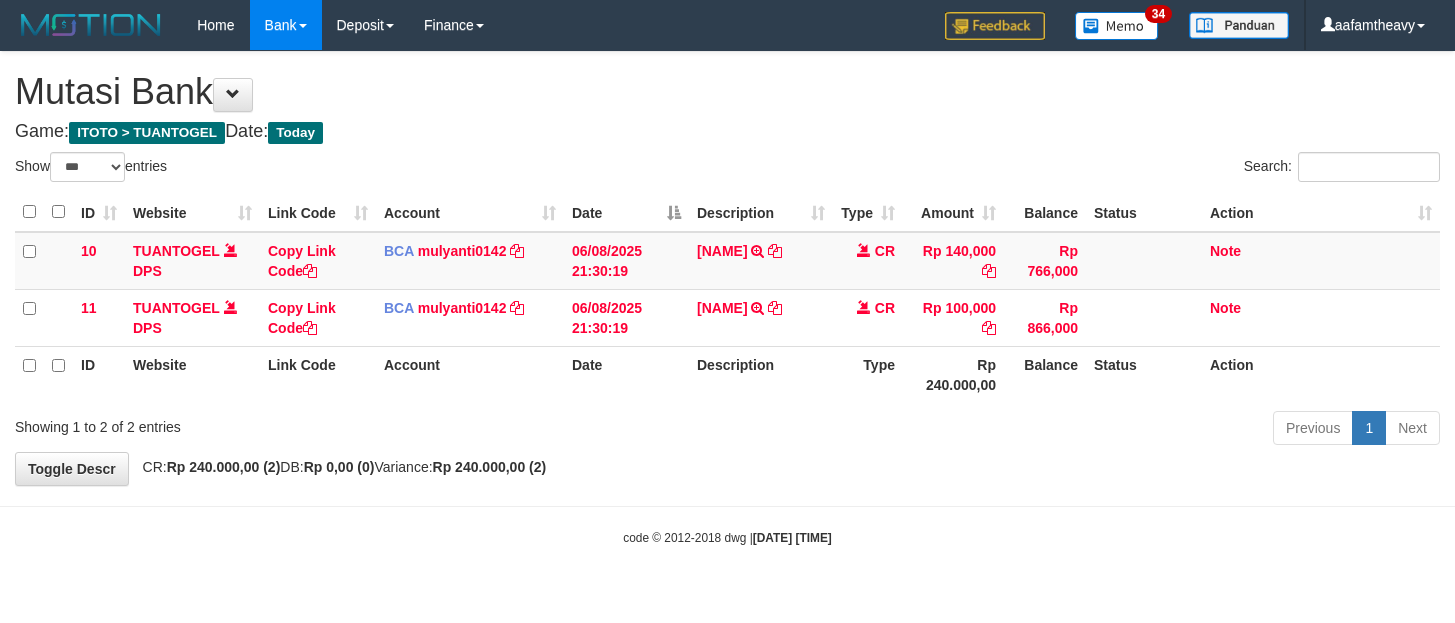 select on "***" 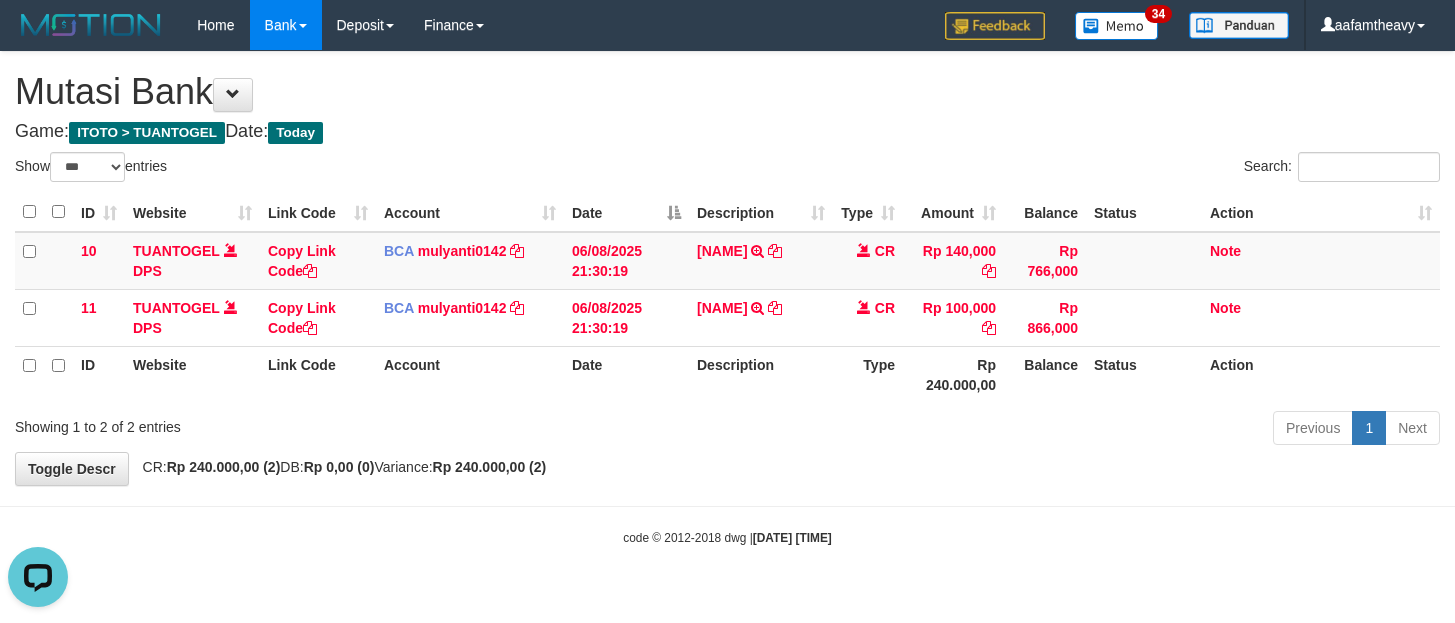 scroll, scrollTop: 0, scrollLeft: 0, axis: both 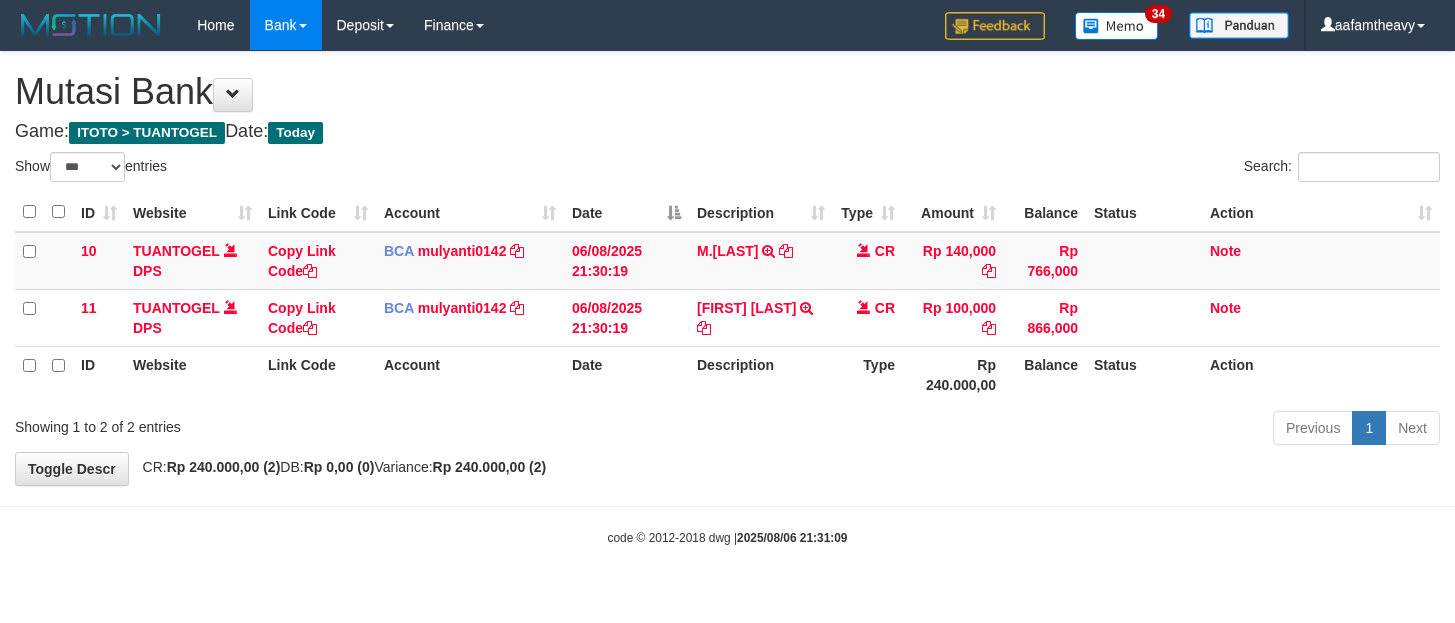 select on "***" 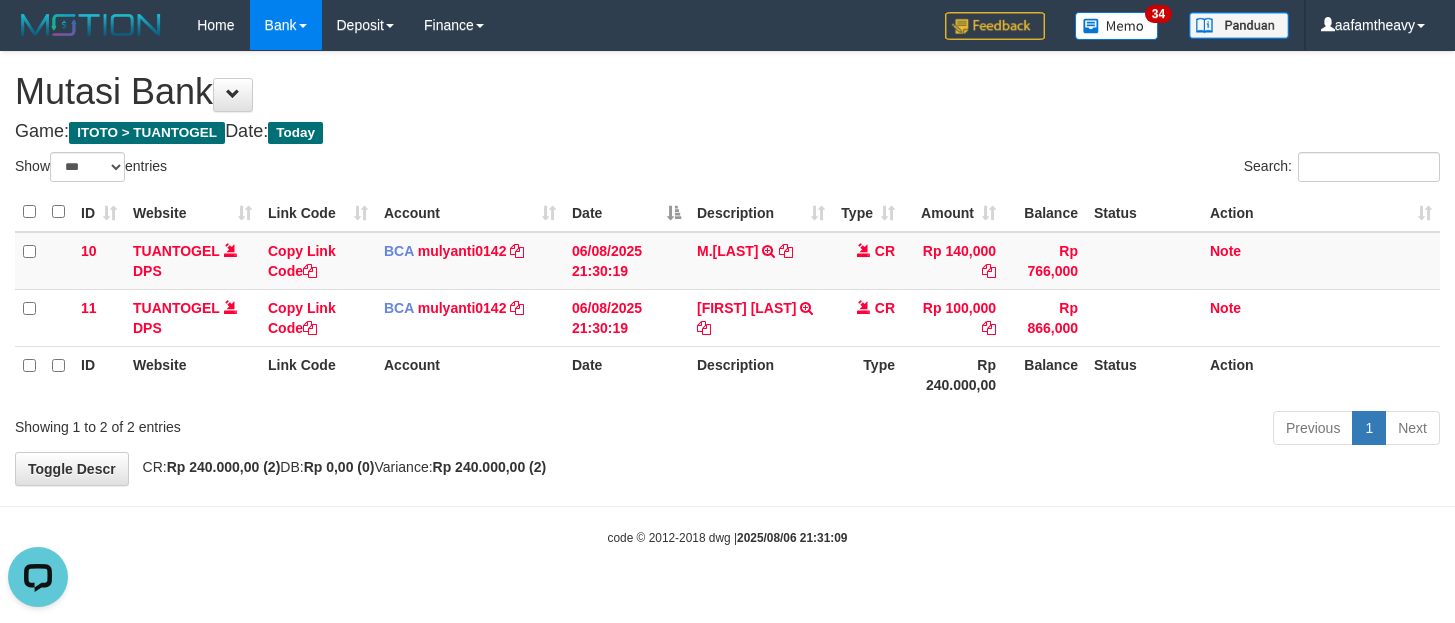 scroll, scrollTop: 0, scrollLeft: 0, axis: both 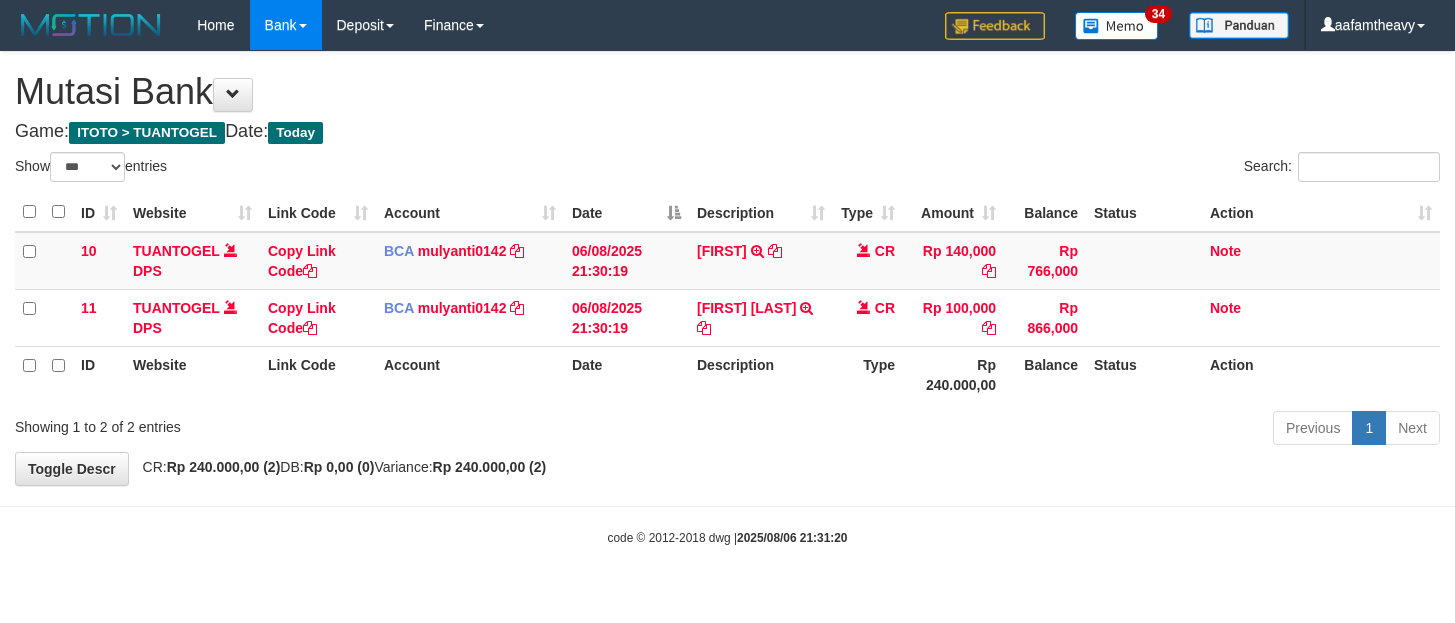 select on "***" 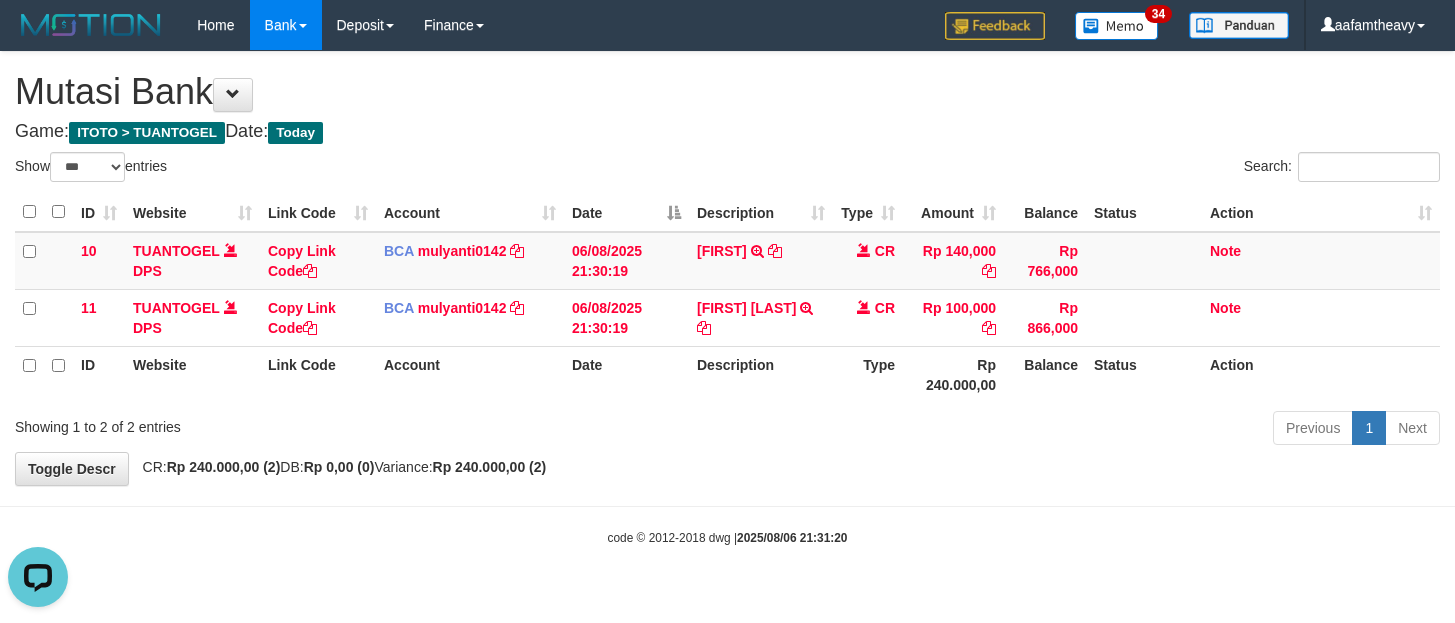 scroll, scrollTop: 0, scrollLeft: 0, axis: both 